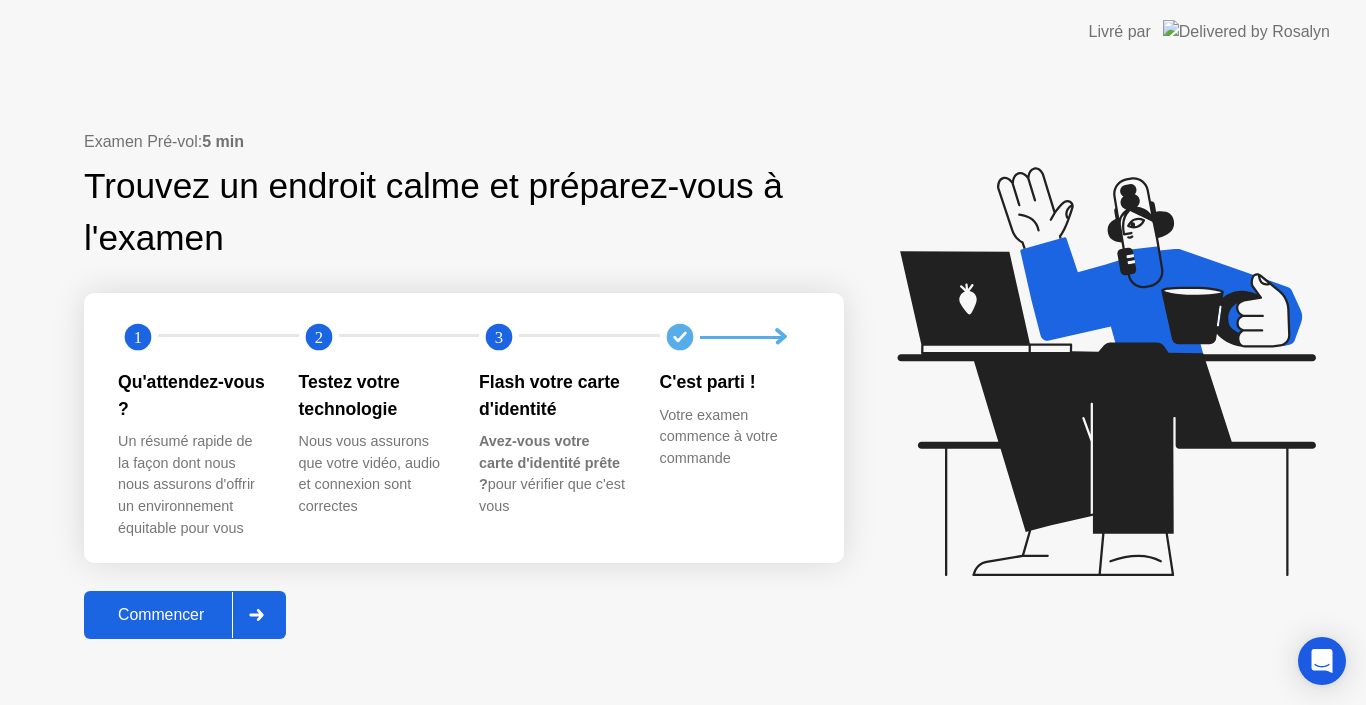 scroll, scrollTop: 0, scrollLeft: 0, axis: both 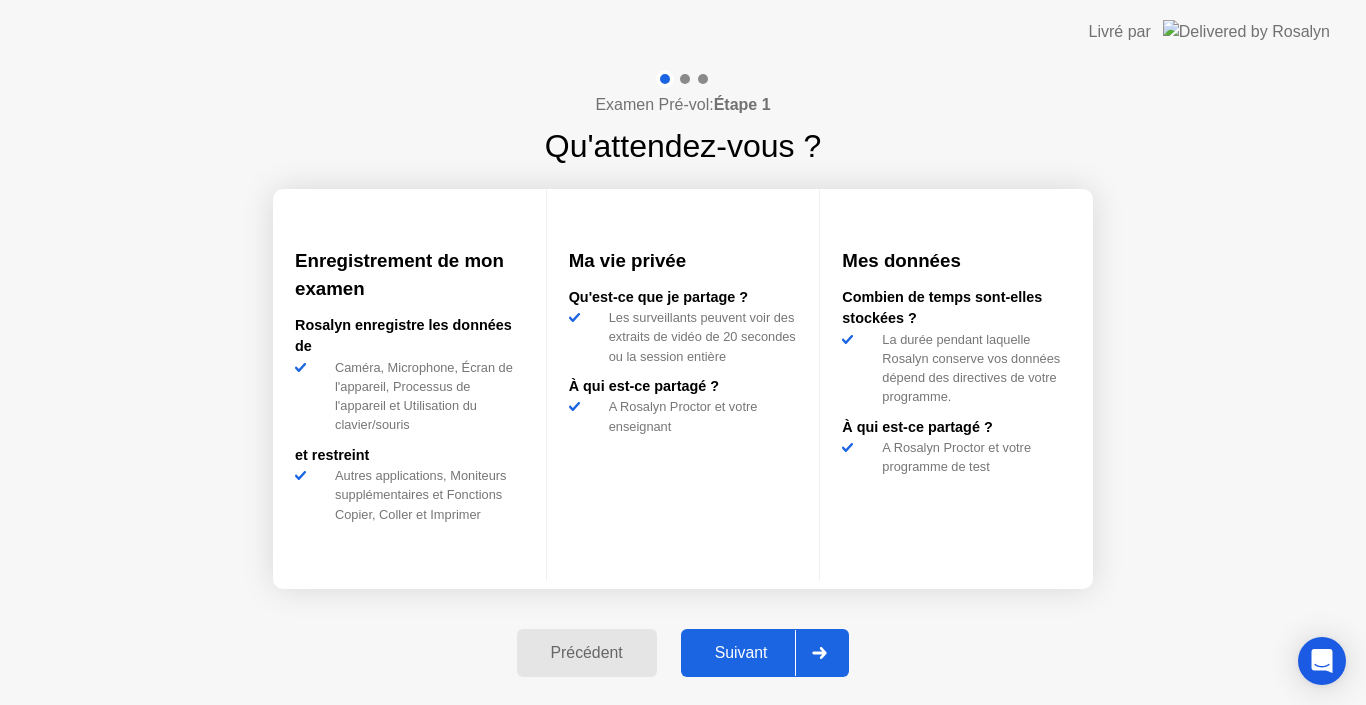 click on "Examen Pré-vol:  Étape 1 Qu'attendez-vous ? Enregistrement de mon examen [NAME] enregistre les données de Caméra, Microphone, Écran de l'appareil, Processus de l'appareil et Utilisation du clavier/souris et restreint Autres applications, Moniteurs supplémentaires et Fonctions Copier, Coller et Imprimer Ma vie privée Qu'est-ce que je partage ? Les surveillants peuvent voir des extraits de vidéo de 20 secondes ou la session entière À qui est-ce partagé ?  A [NAME] Proctor et votre enseignant  Mes données Combien de temps sont-elles stockées ?  La durée pendant laquelle [NAME] conserve vos données dépend des directives de votre programme.  À qui est-ce partagé ? A [NAME] Proctor et votre programme de test  Précédent Suivant" 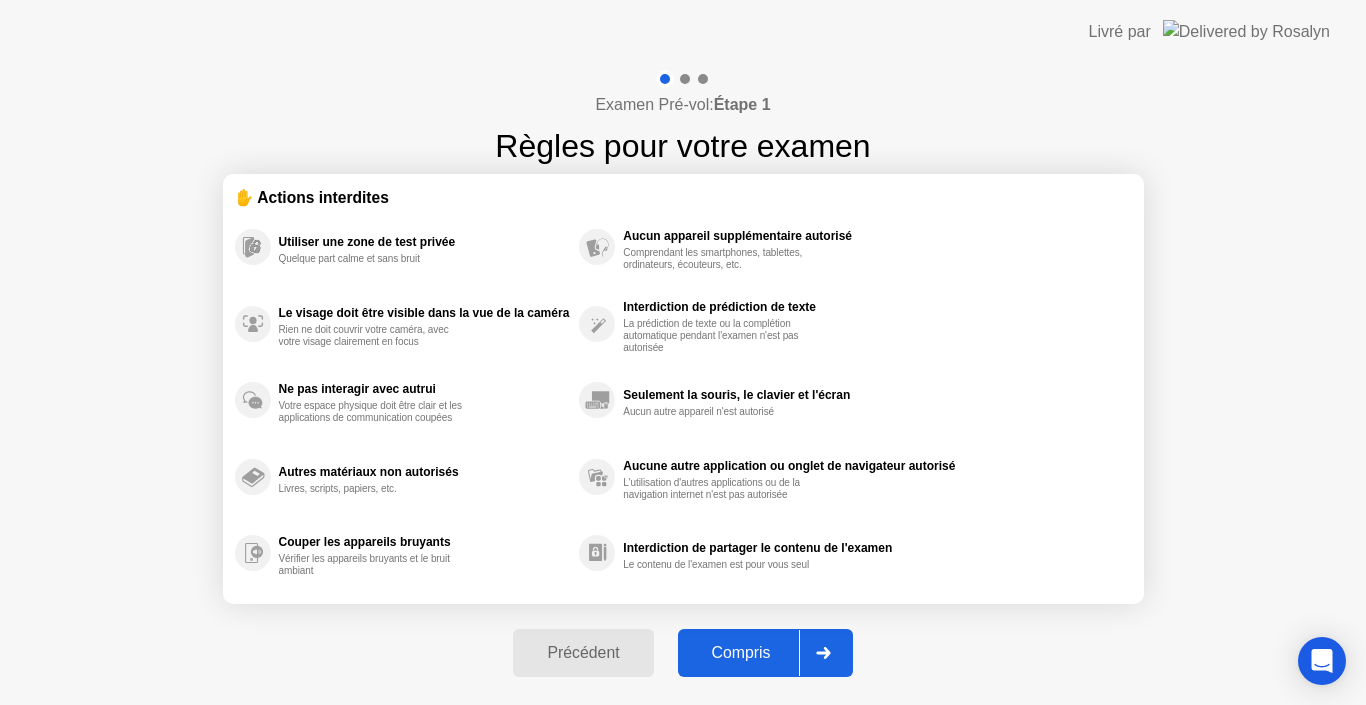 click 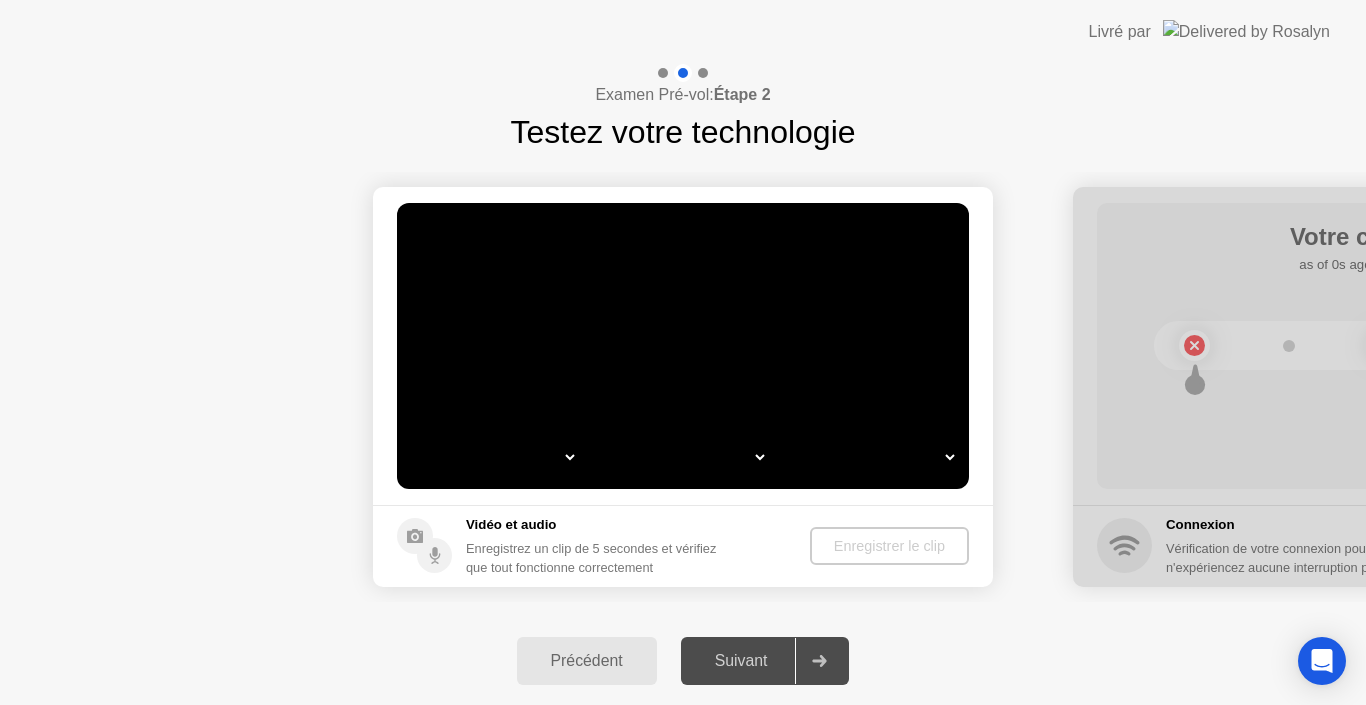 select on "*" 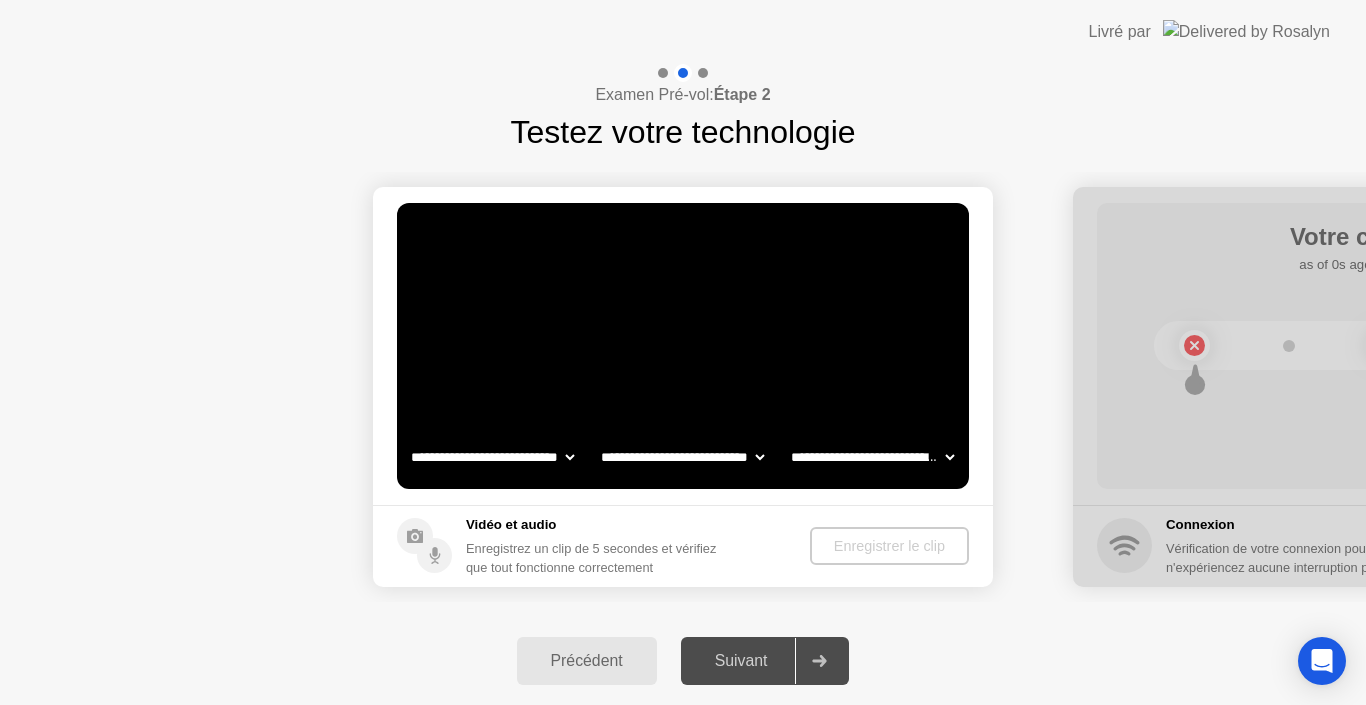 select on "**********" 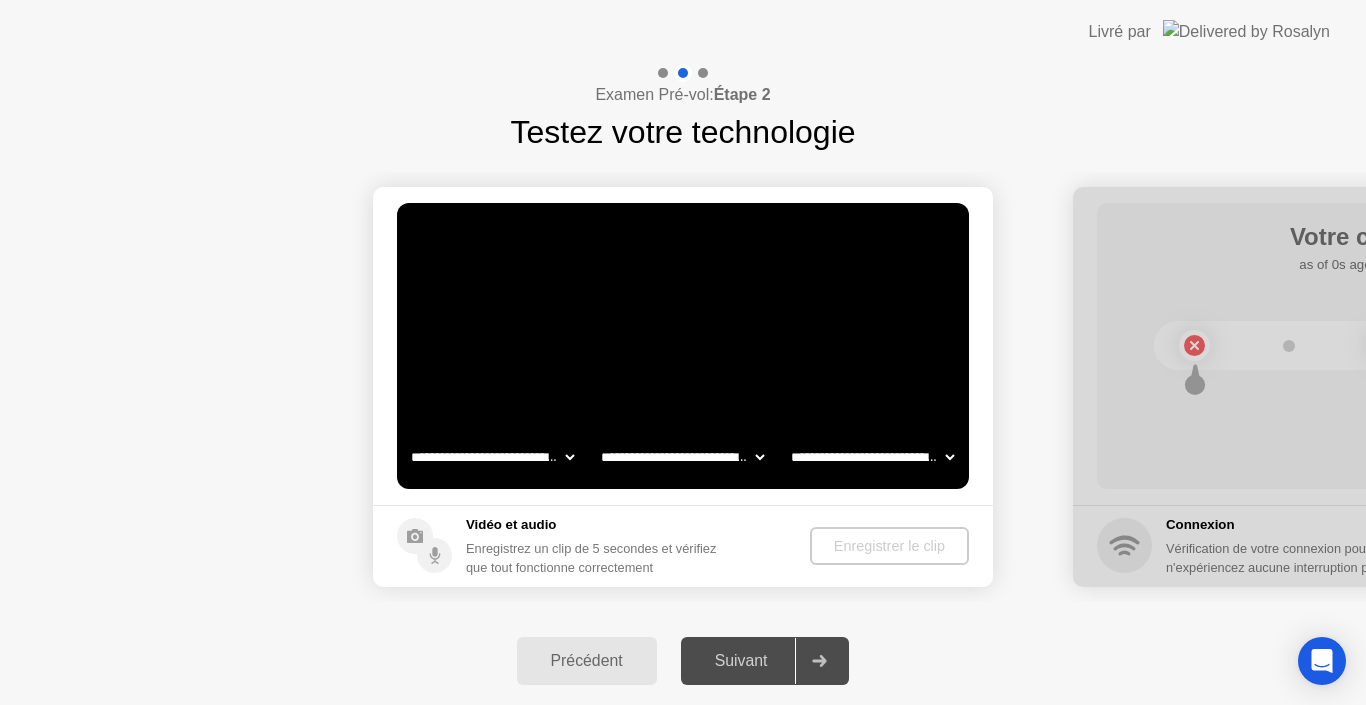 select on "*******" 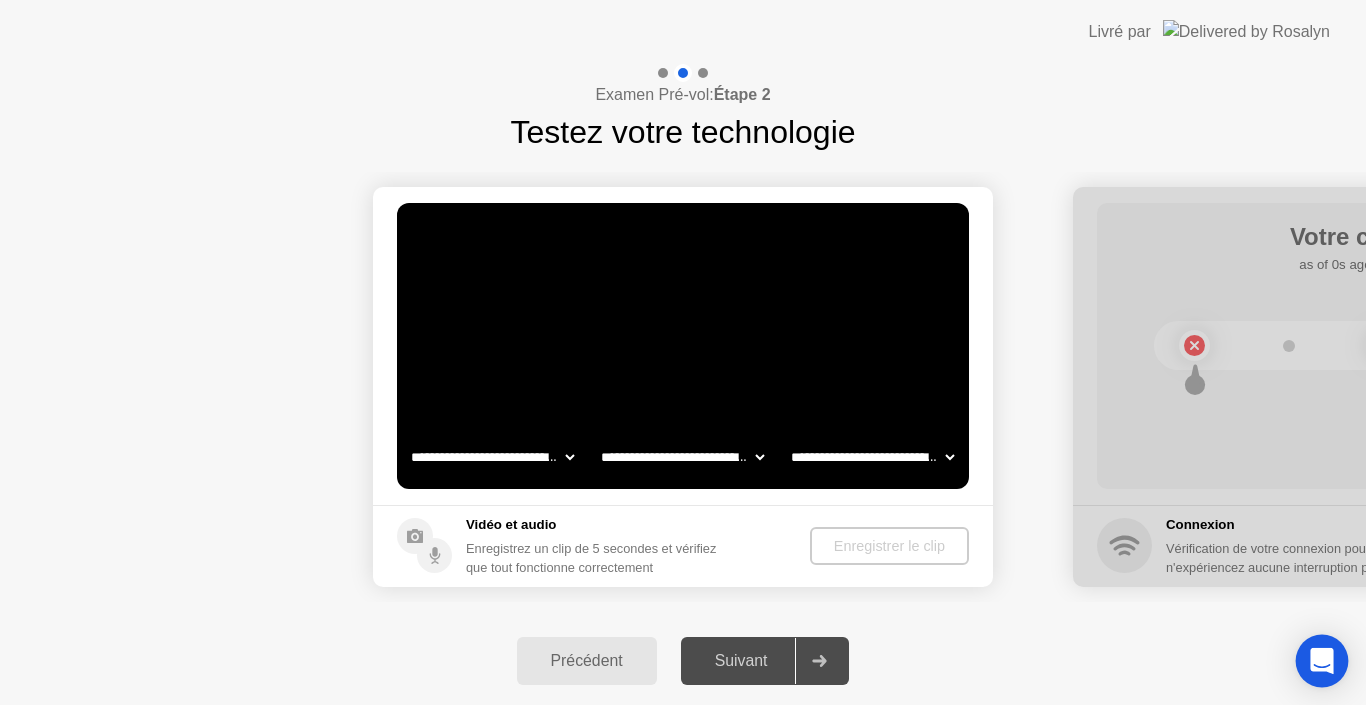 click 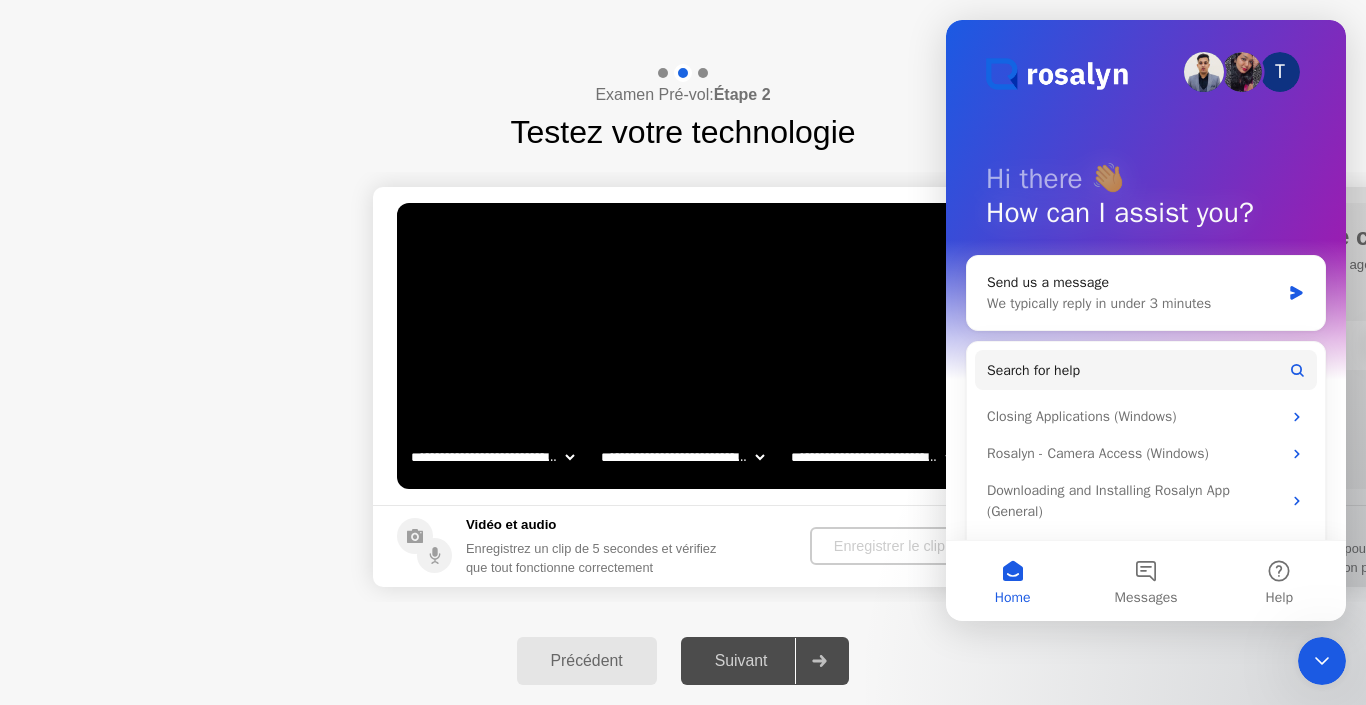 scroll, scrollTop: 0, scrollLeft: 0, axis: both 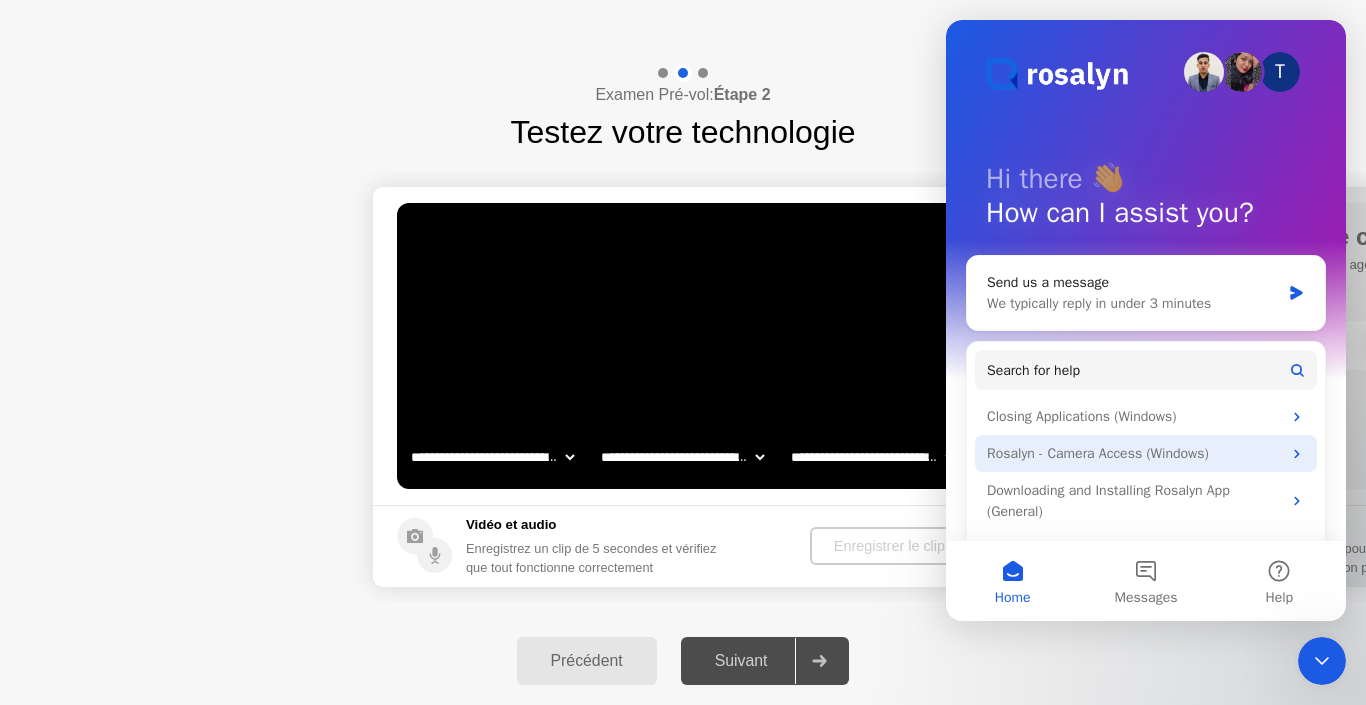 click on "Rosalyn - Camera Access (Windows)" at bounding box center [1134, 453] 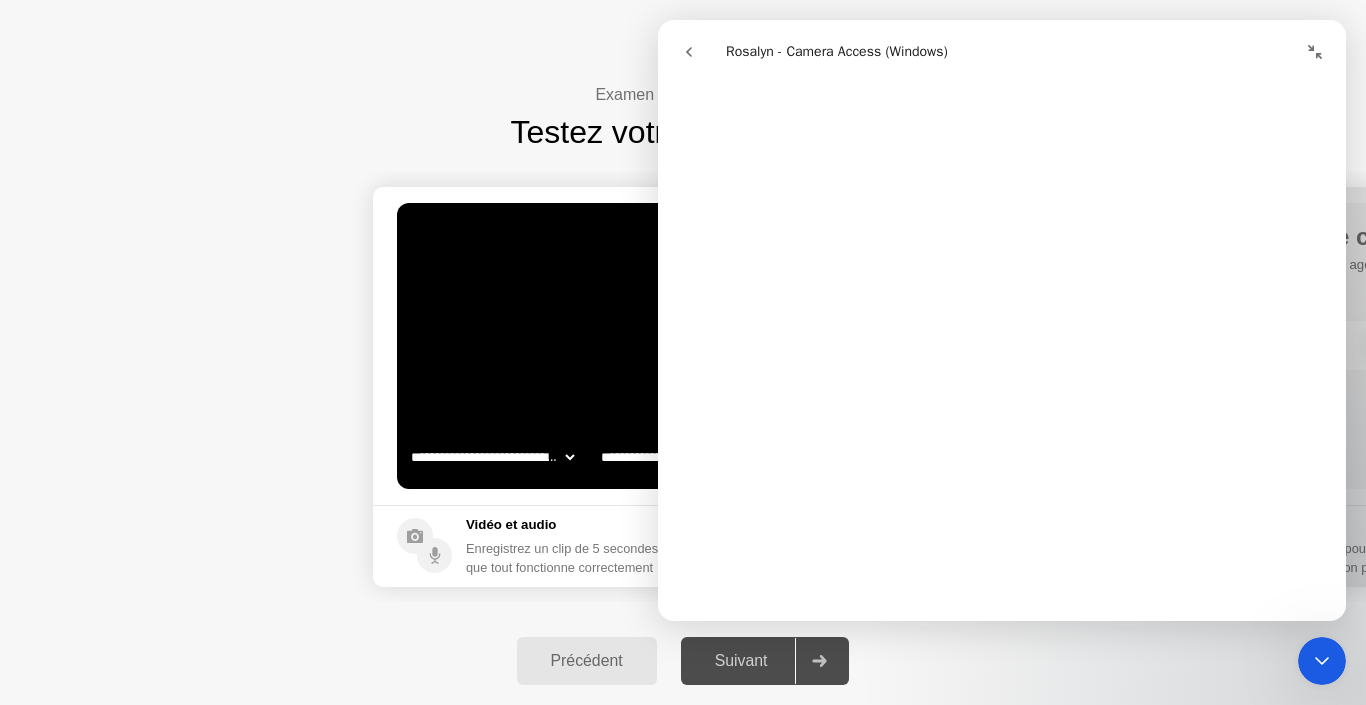scroll, scrollTop: 580, scrollLeft: 0, axis: vertical 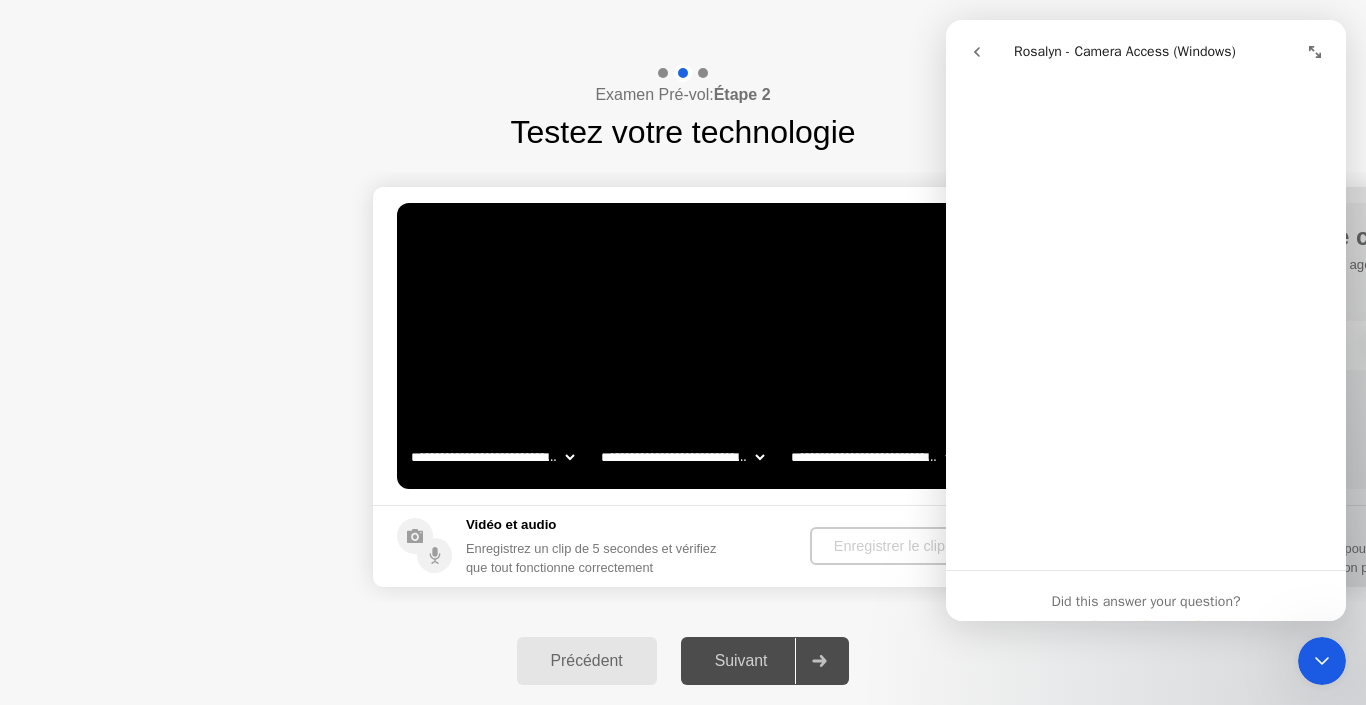drag, startPoint x: 981, startPoint y: 51, endPoint x: 1884, endPoint y: 79, distance: 903.434 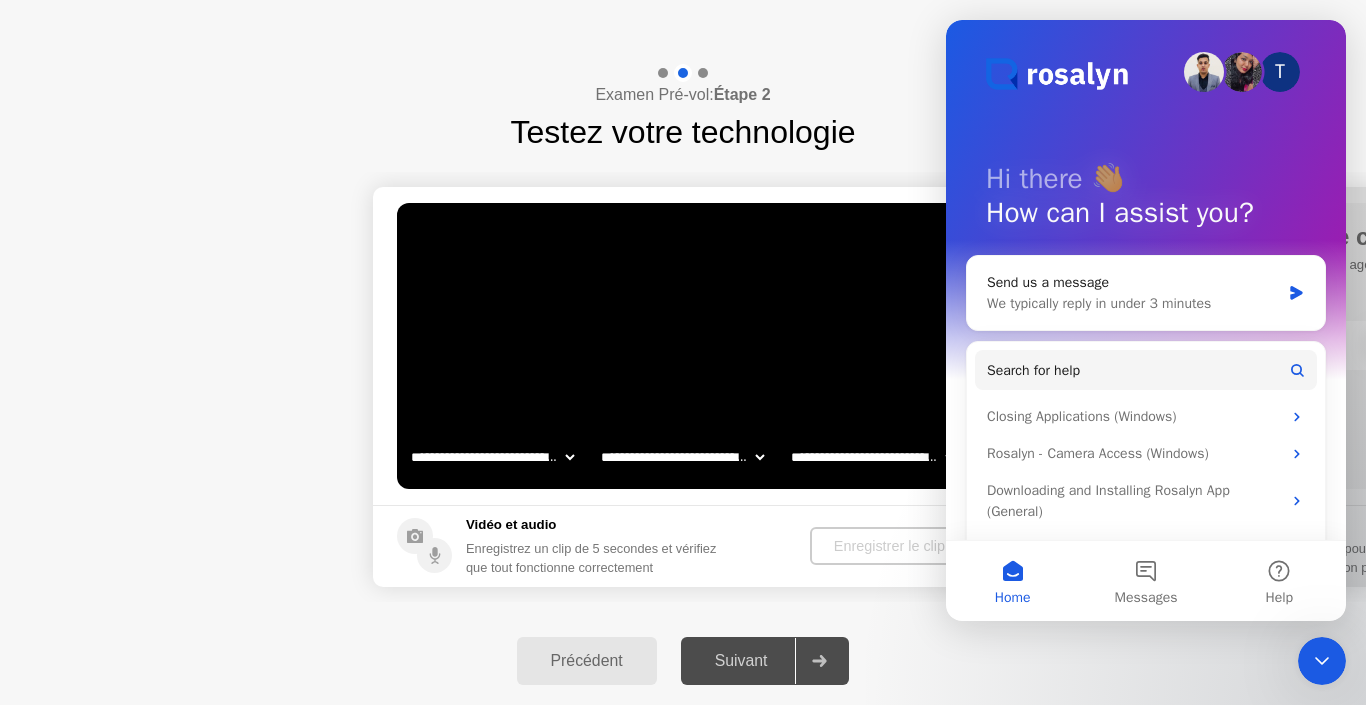 click on "Livré par" 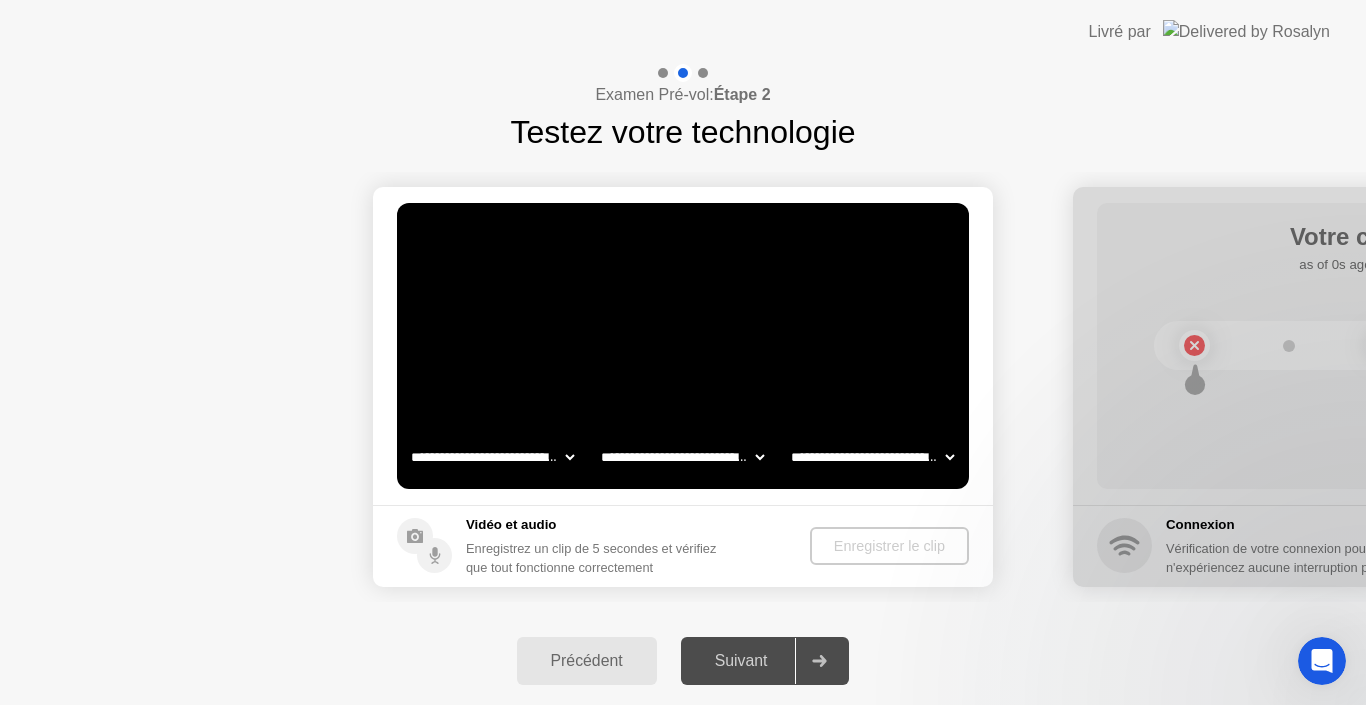 scroll, scrollTop: 0, scrollLeft: 0, axis: both 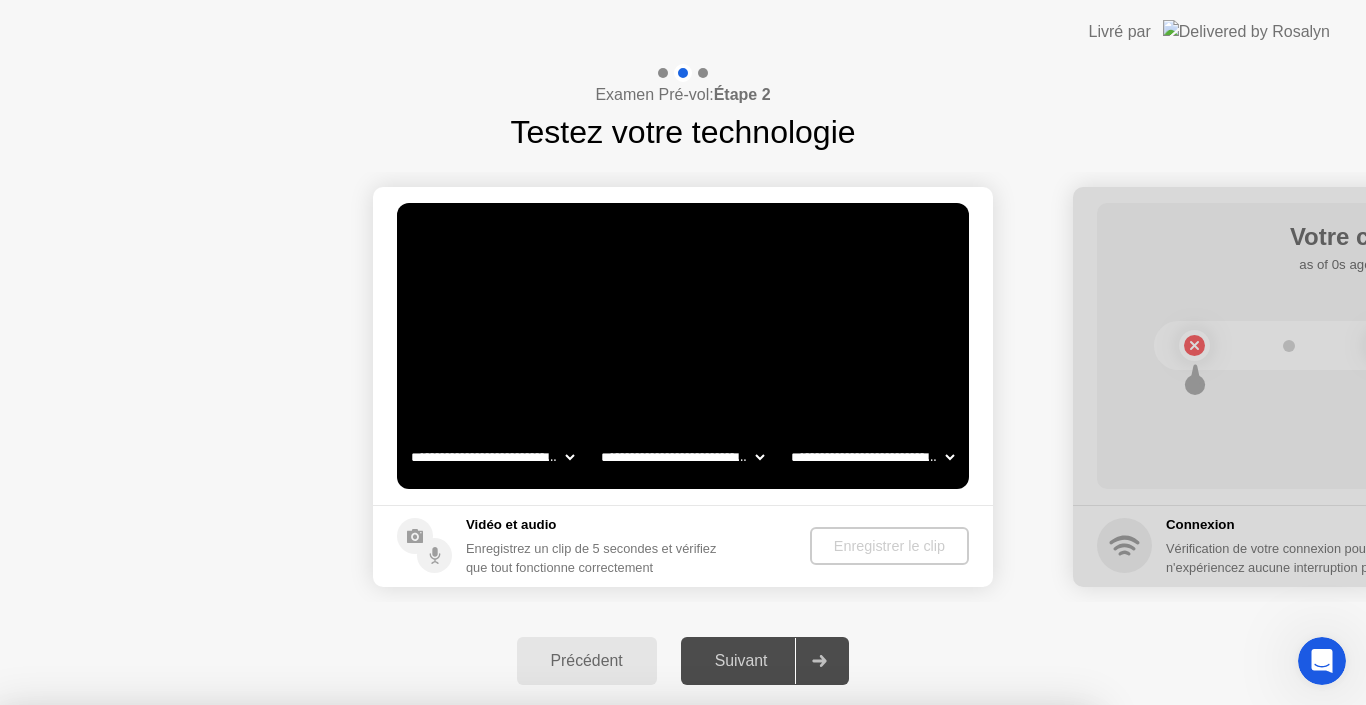 click on "Non" at bounding box center [594, 818] 